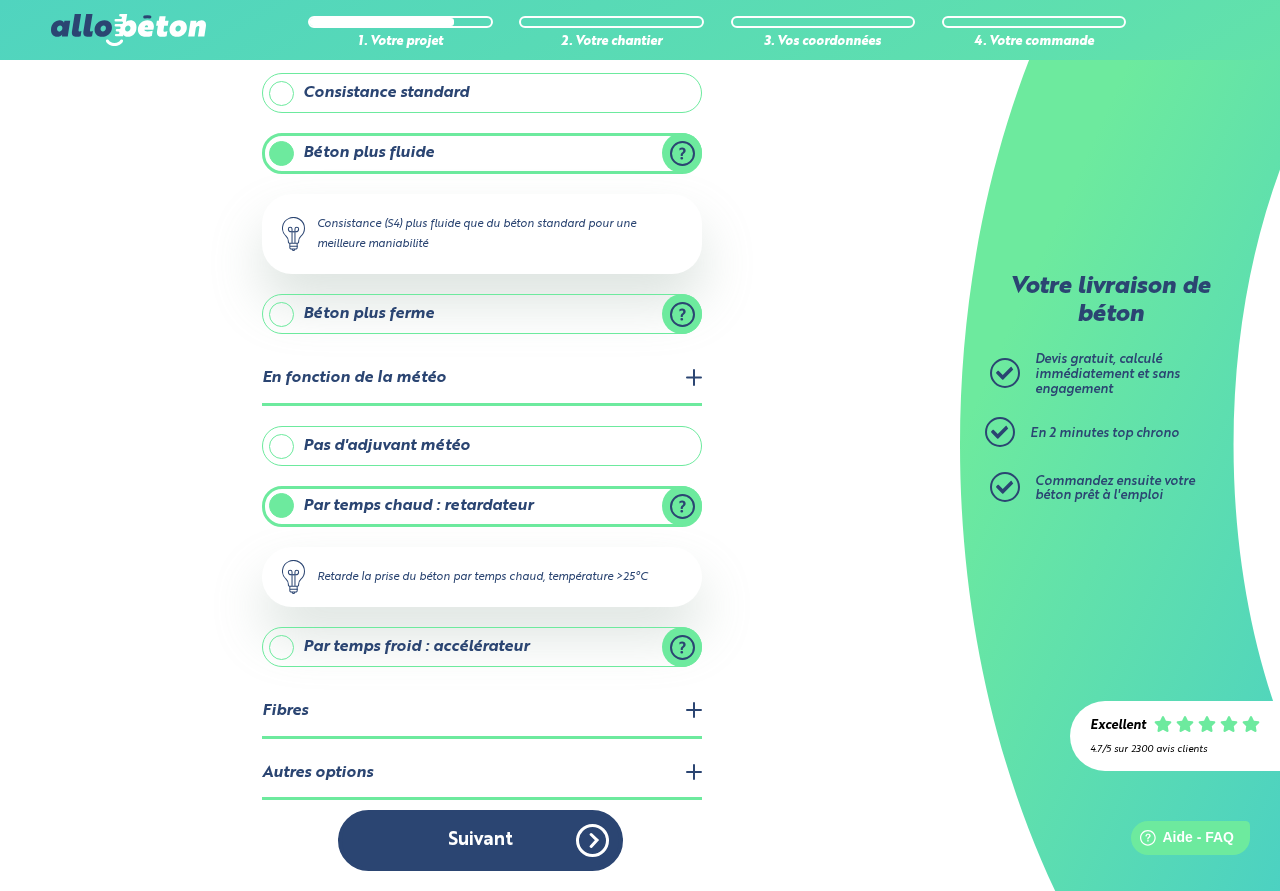 scroll, scrollTop: 0, scrollLeft: 0, axis: both 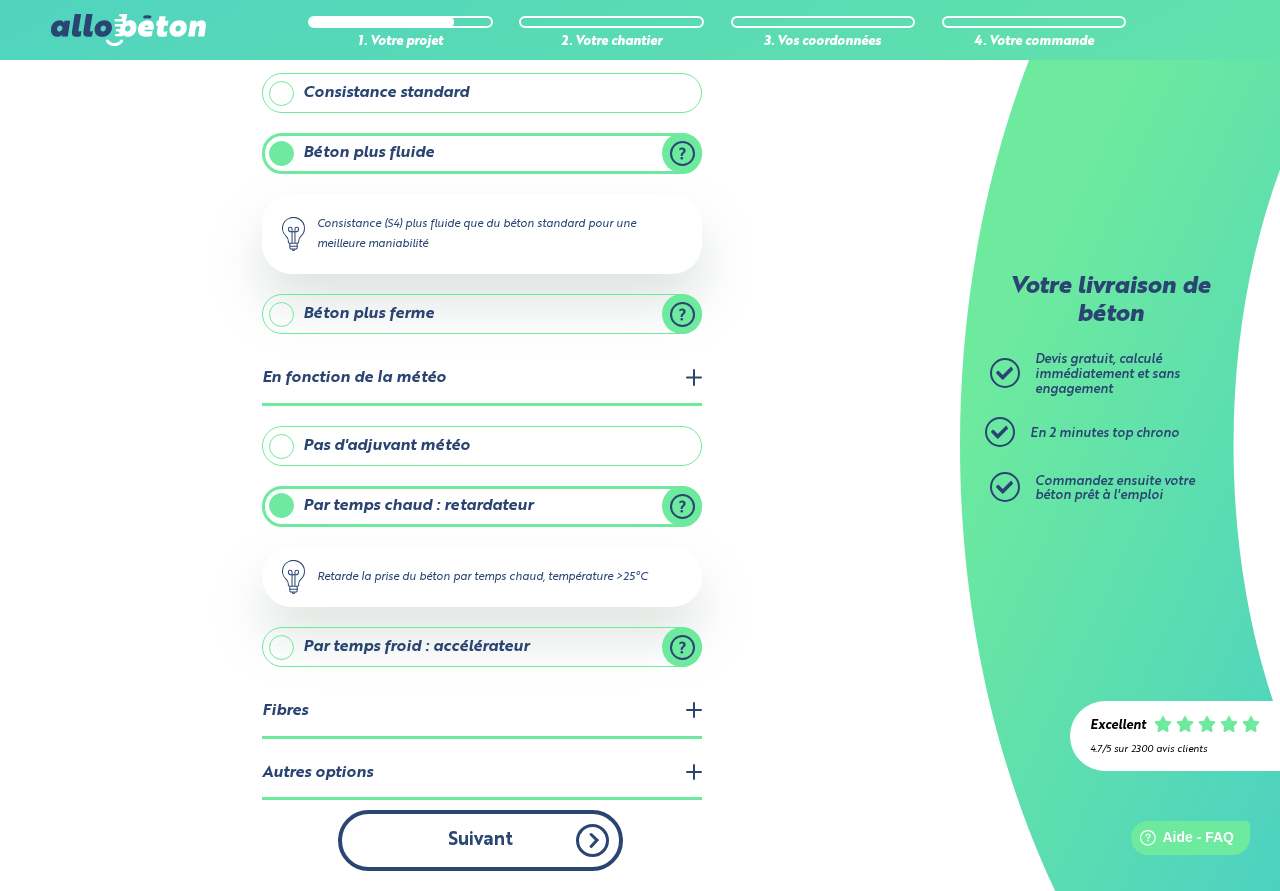 click on "Suivant" at bounding box center (480, 840) 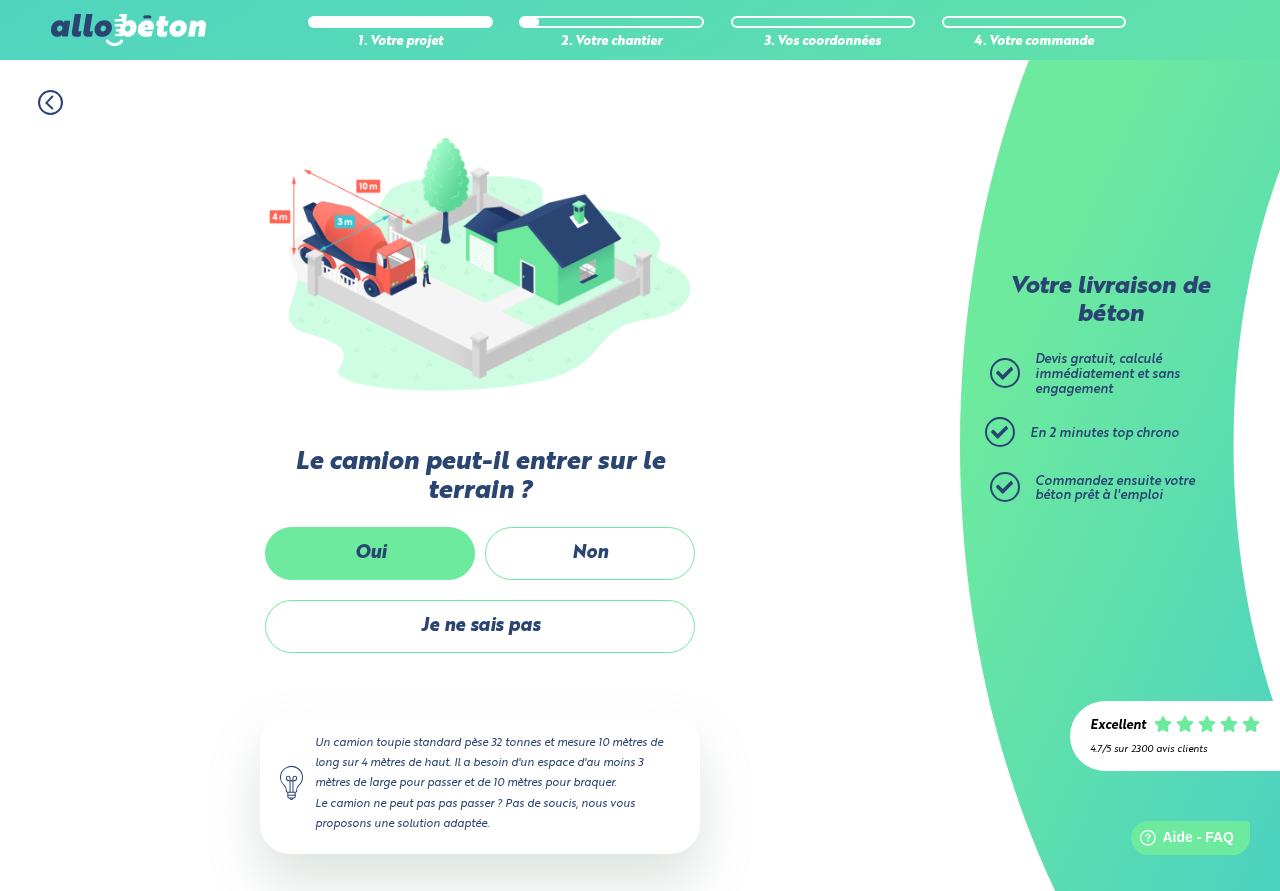 click on "Oui" at bounding box center (370, 553) 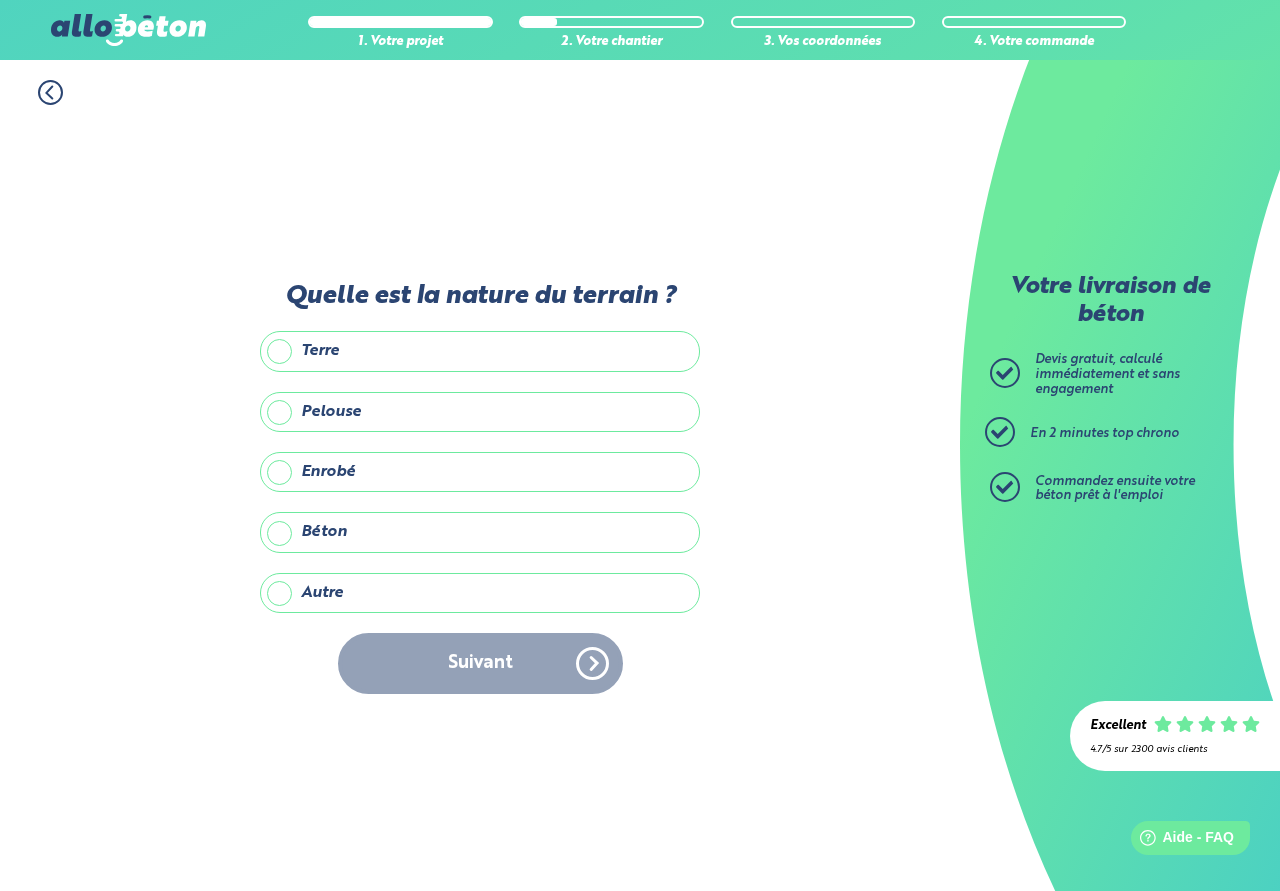 scroll, scrollTop: 0, scrollLeft: 0, axis: both 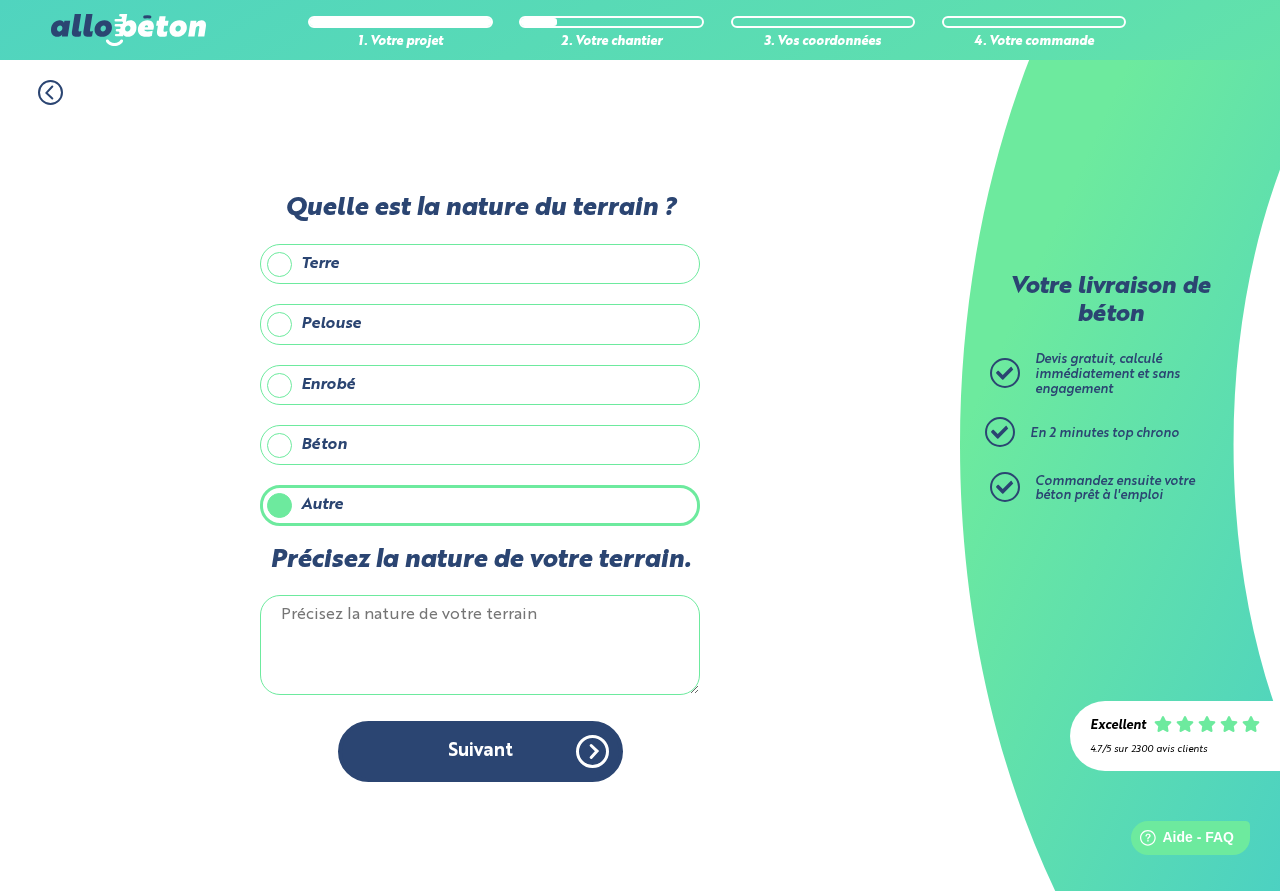 click on "Terre" at bounding box center (480, 264) 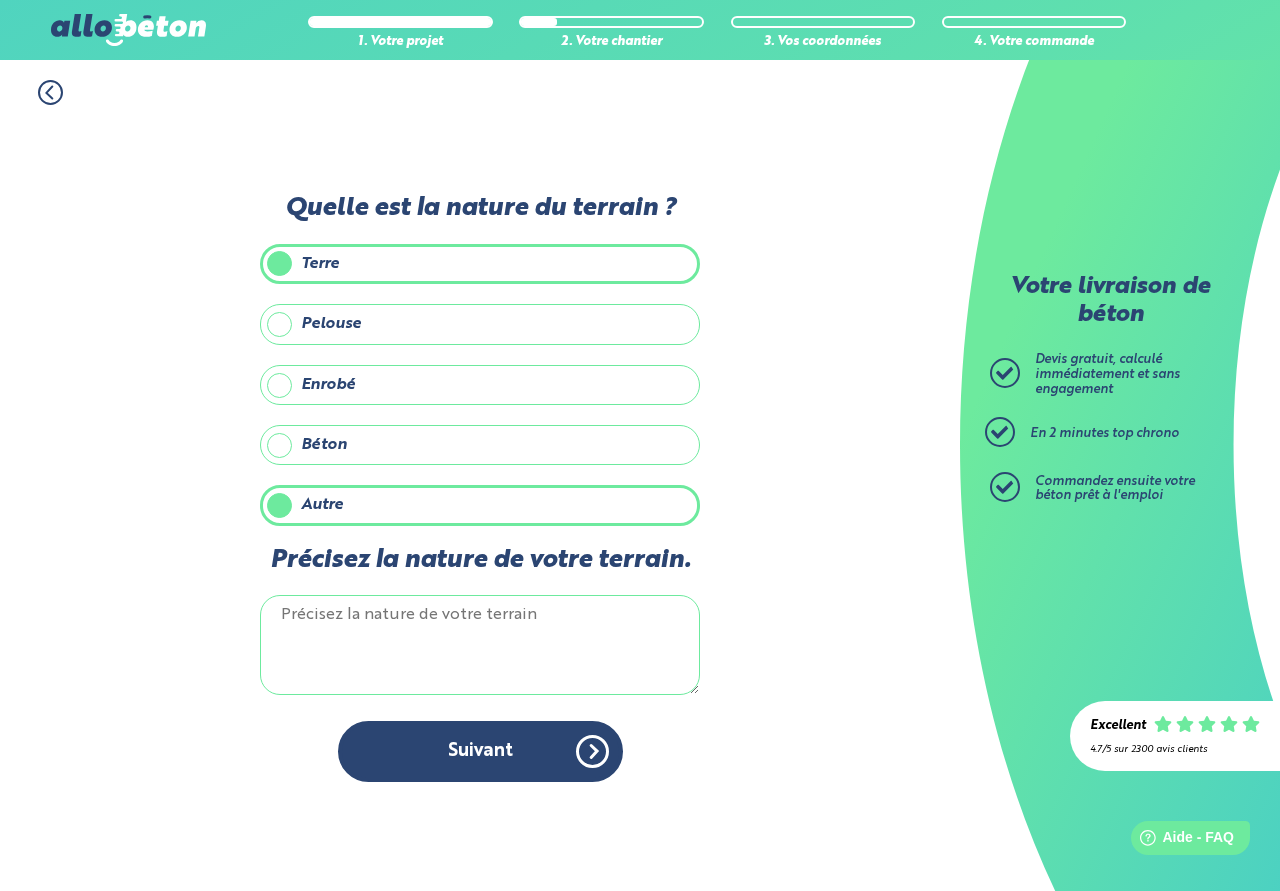 click on "Autre" at bounding box center (480, 505) 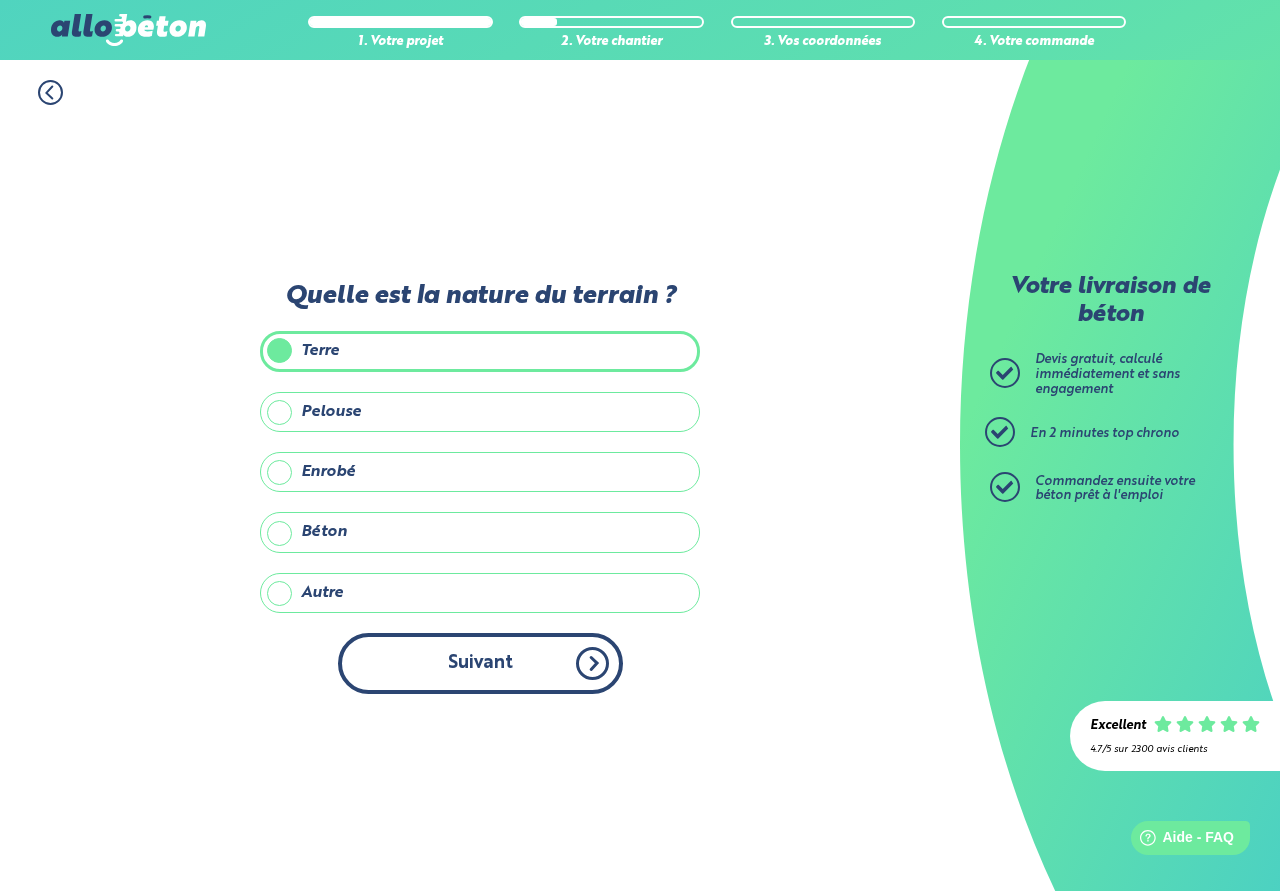 click on "Suivant" at bounding box center [480, 663] 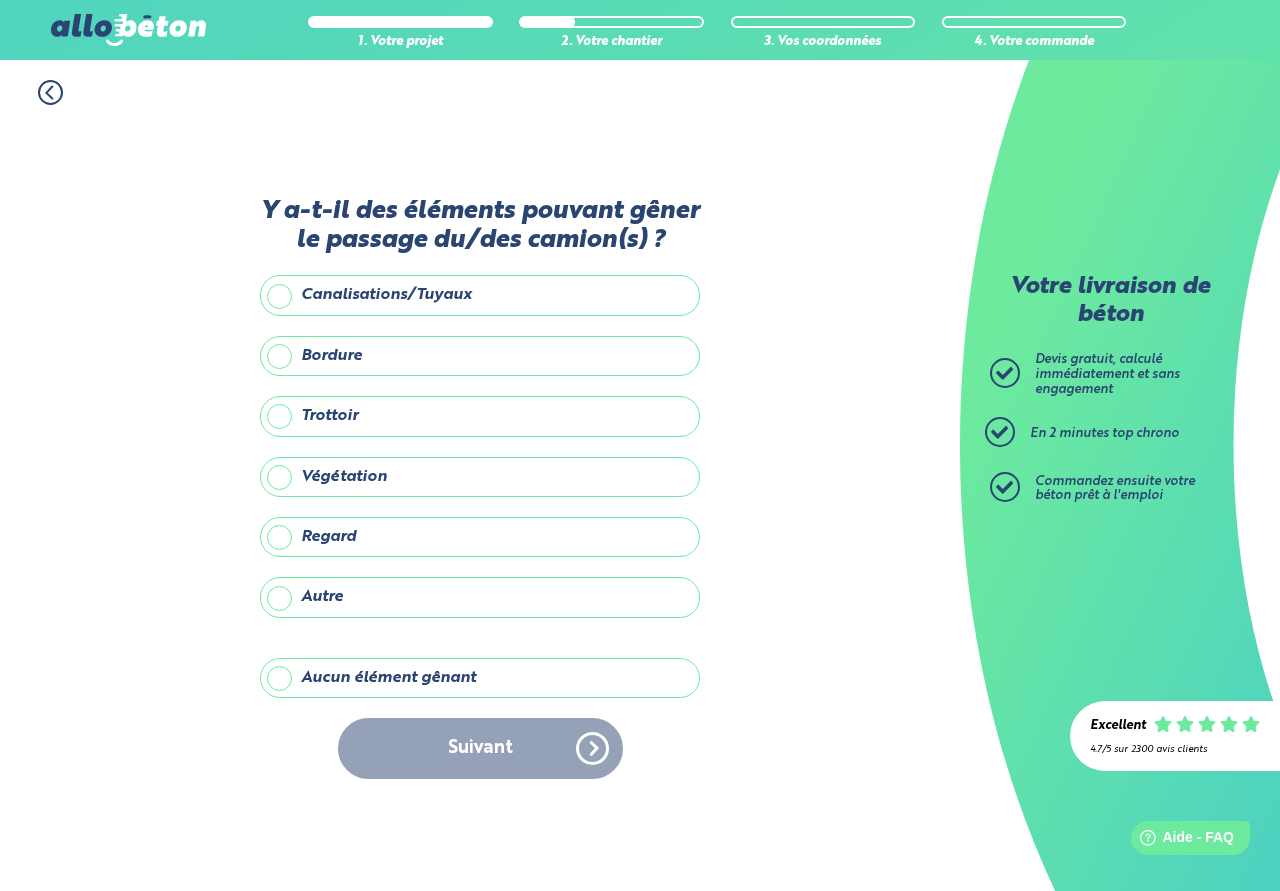 click on "Aucun élément gênant" at bounding box center (480, 678) 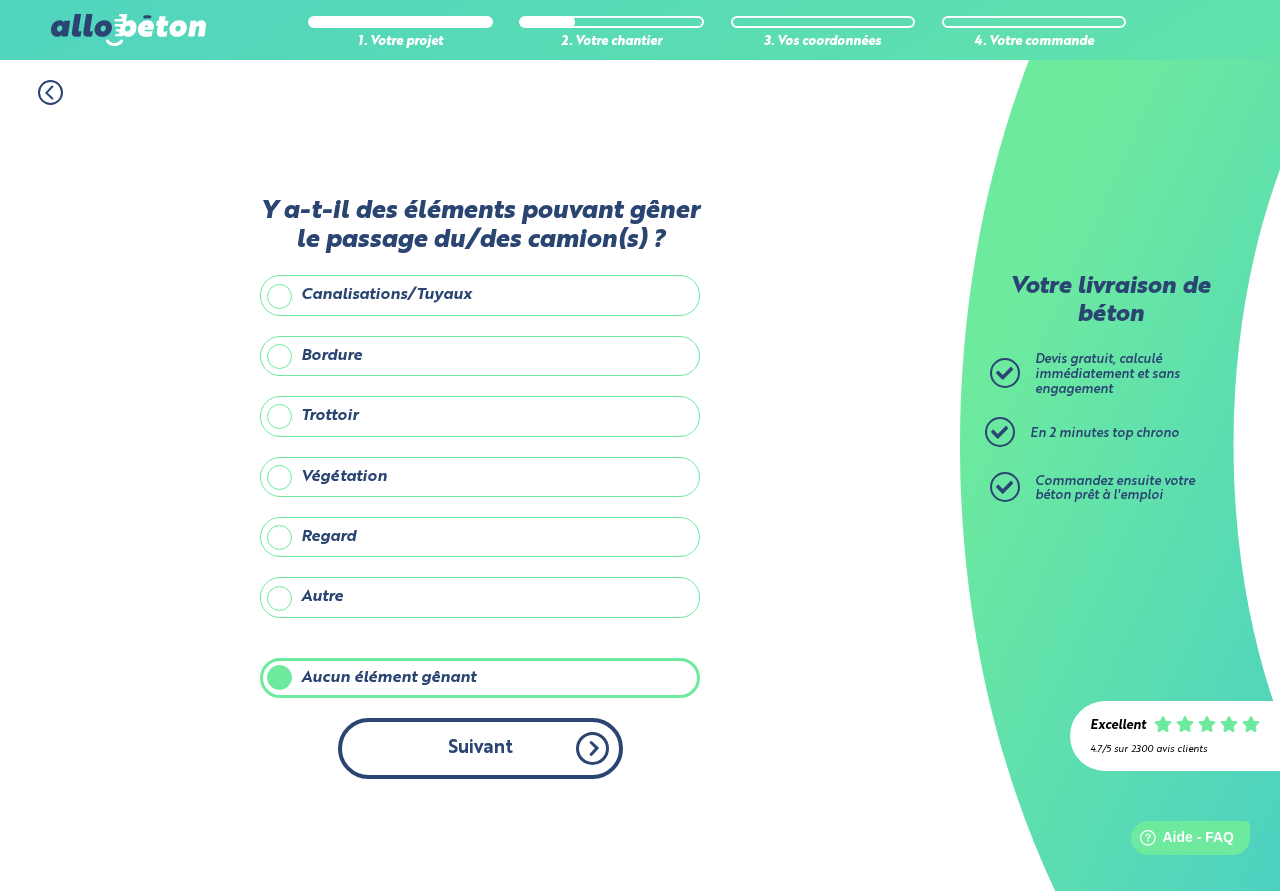 click on "Suivant" at bounding box center [480, 748] 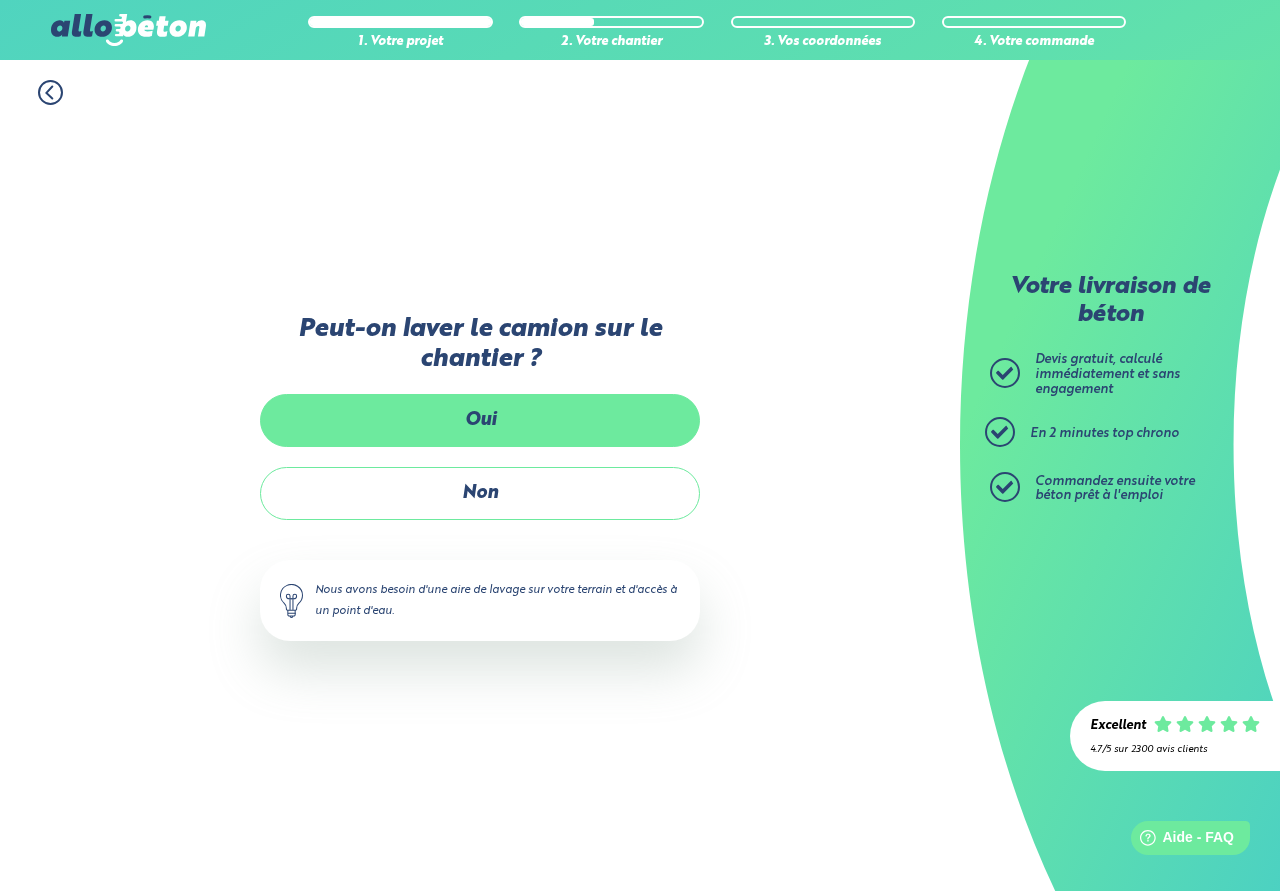 click on "Oui" at bounding box center [480, 420] 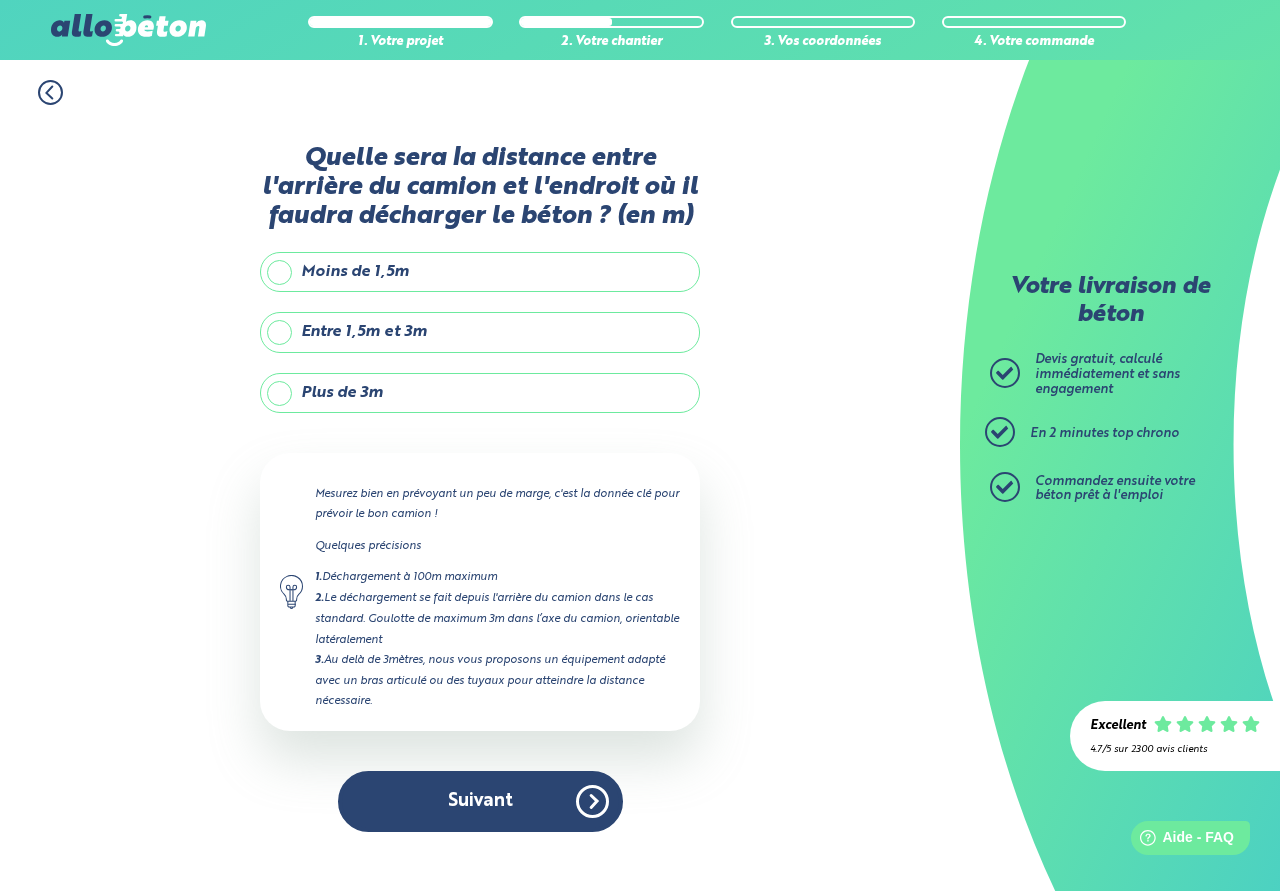 click on "Entre 1,5m et 3m" at bounding box center (480, 332) 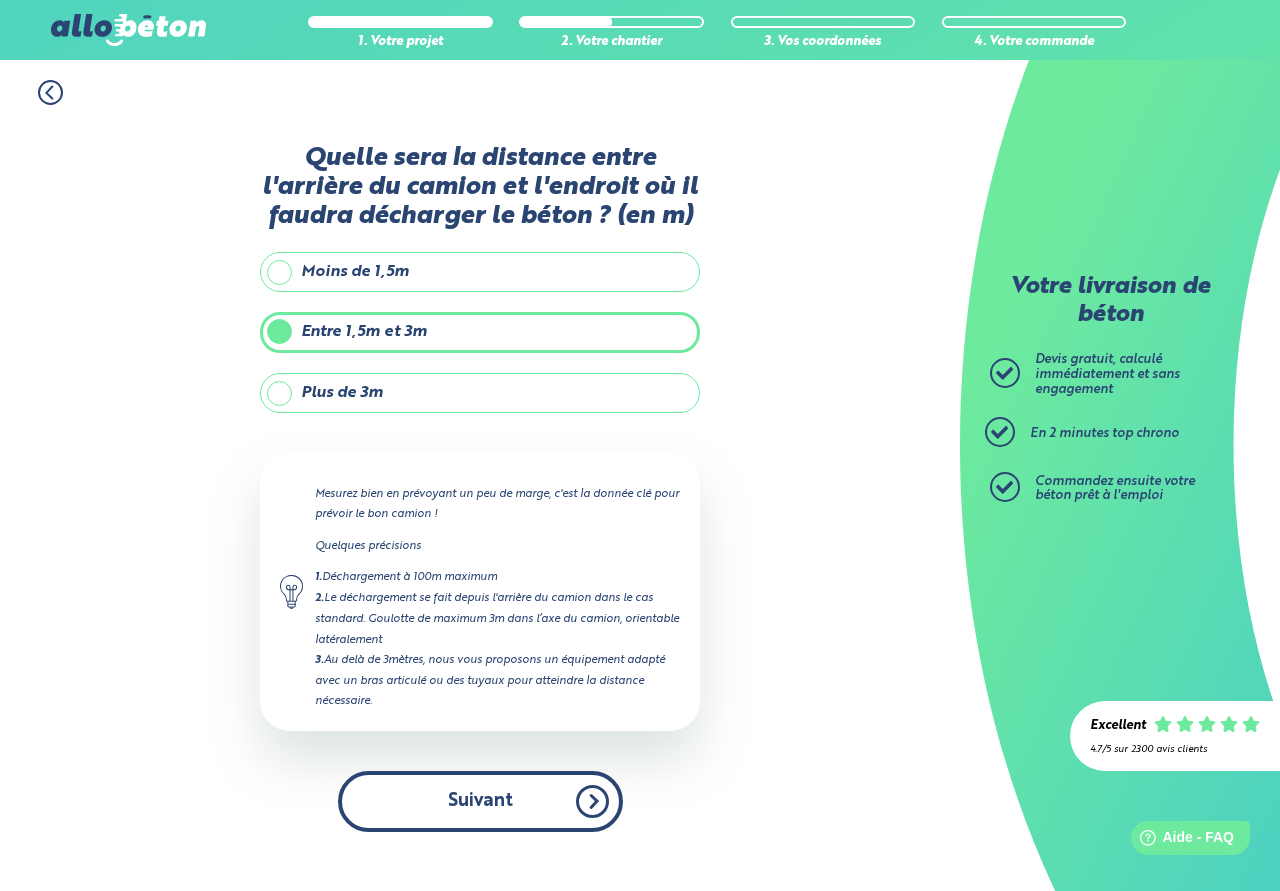 click on "Suivant" at bounding box center [480, 801] 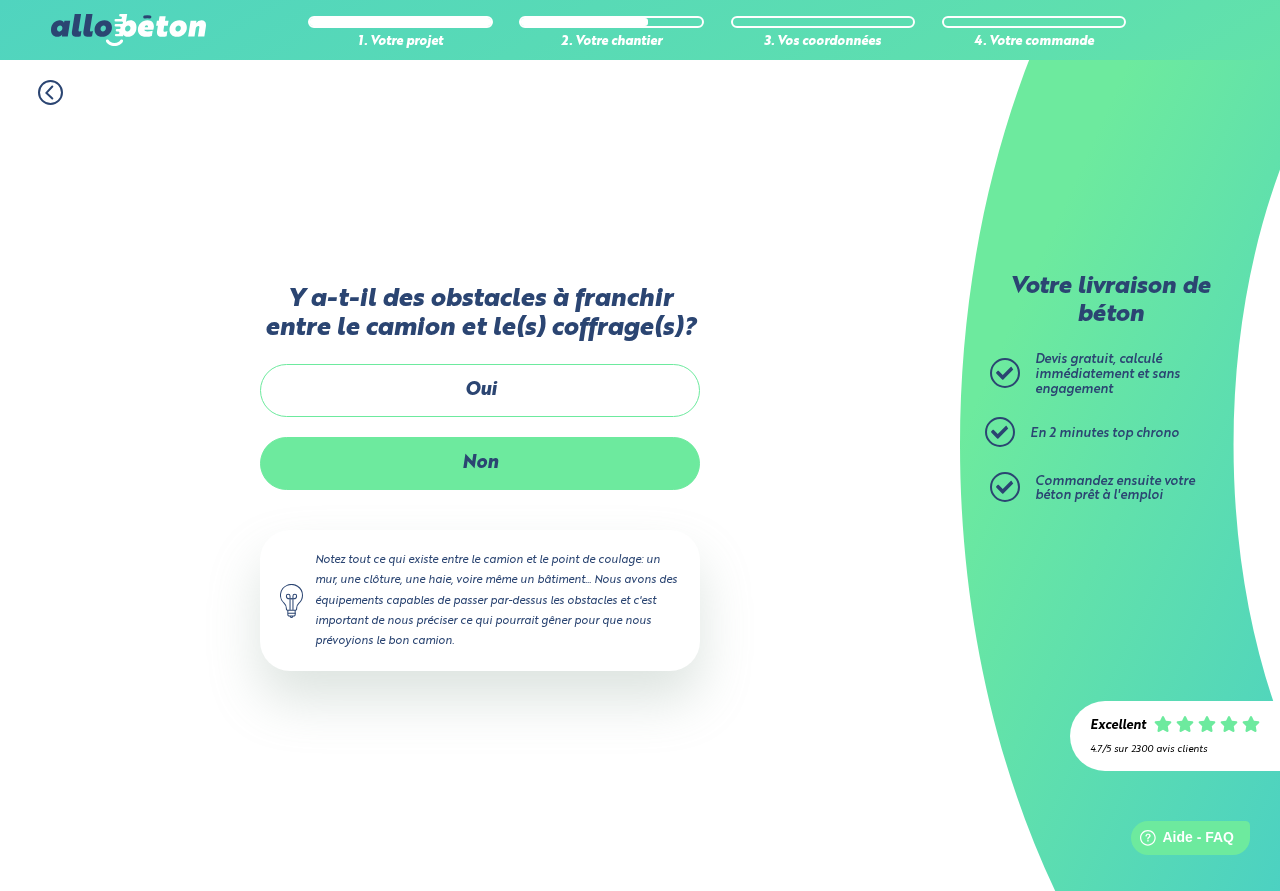 click on "Non" at bounding box center (480, 463) 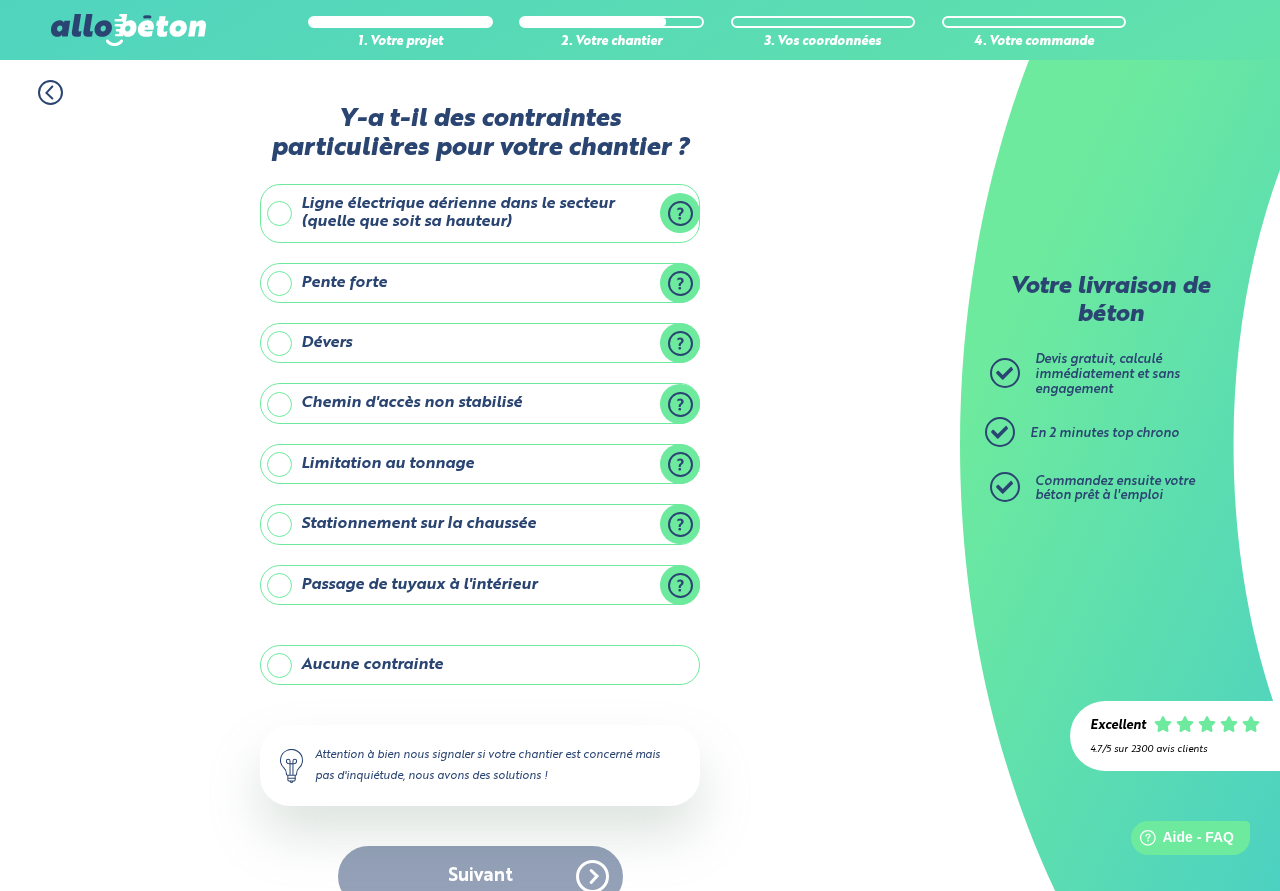 click on "Pente forte" at bounding box center (480, 283) 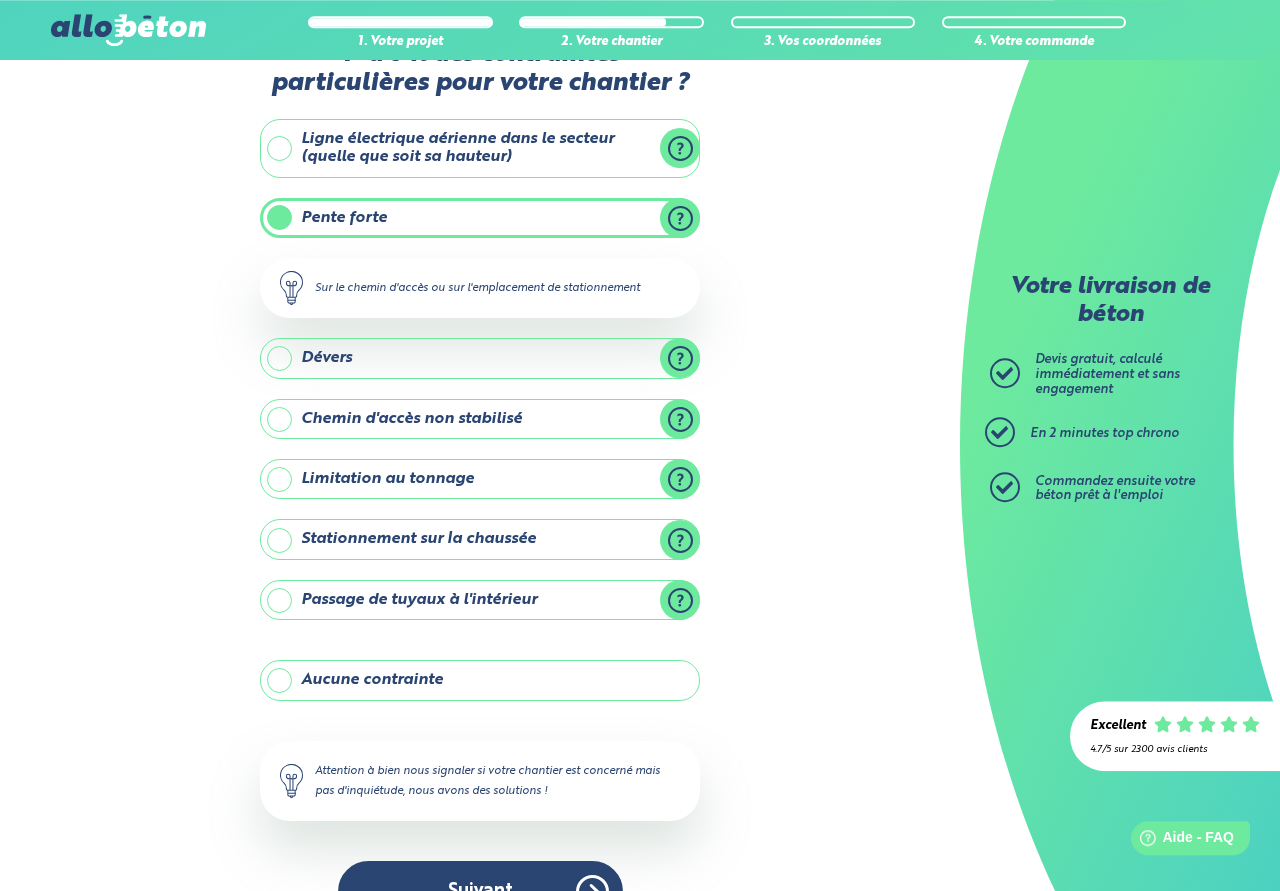 scroll, scrollTop: 116, scrollLeft: 0, axis: vertical 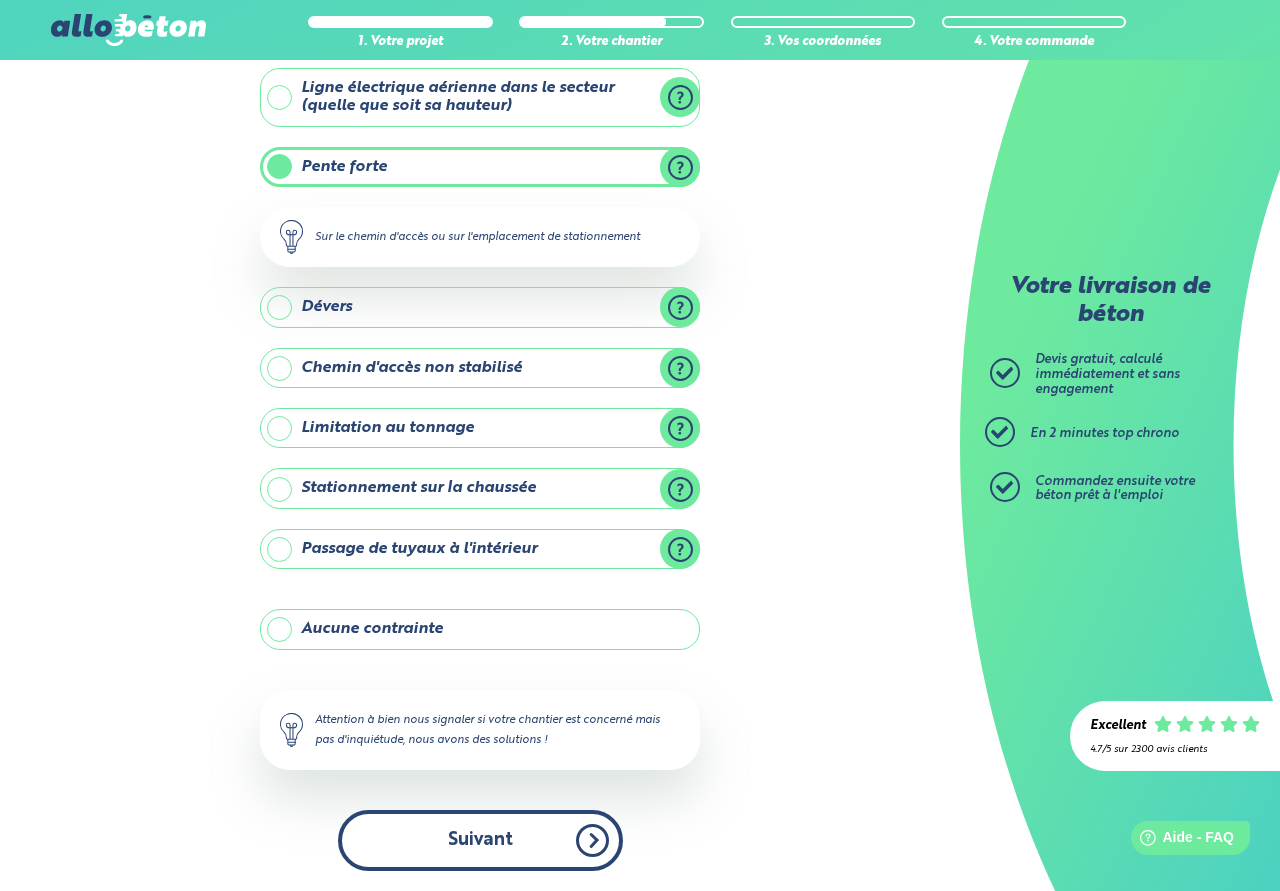 click on "Suivant" at bounding box center [480, 840] 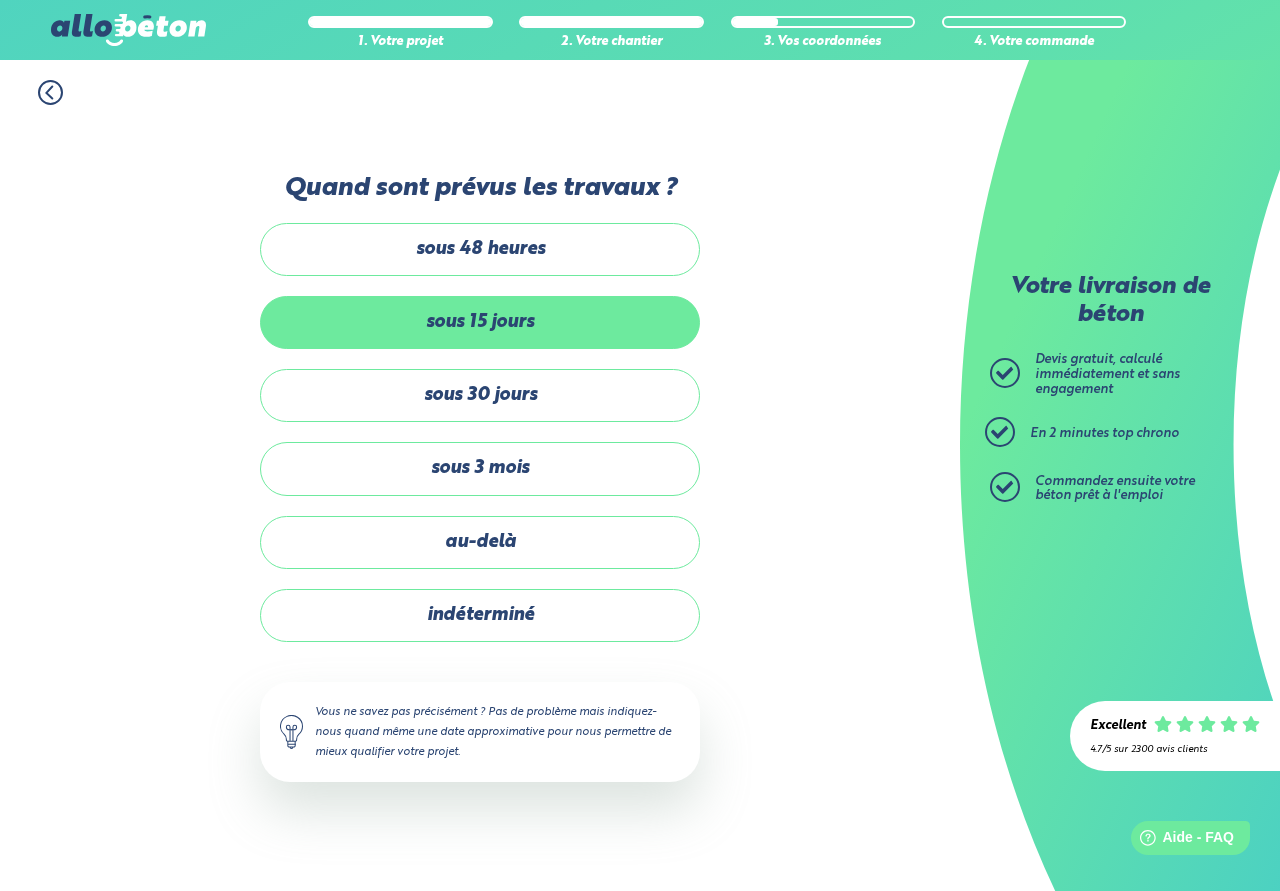 click on "sous 15 jours" at bounding box center (480, 322) 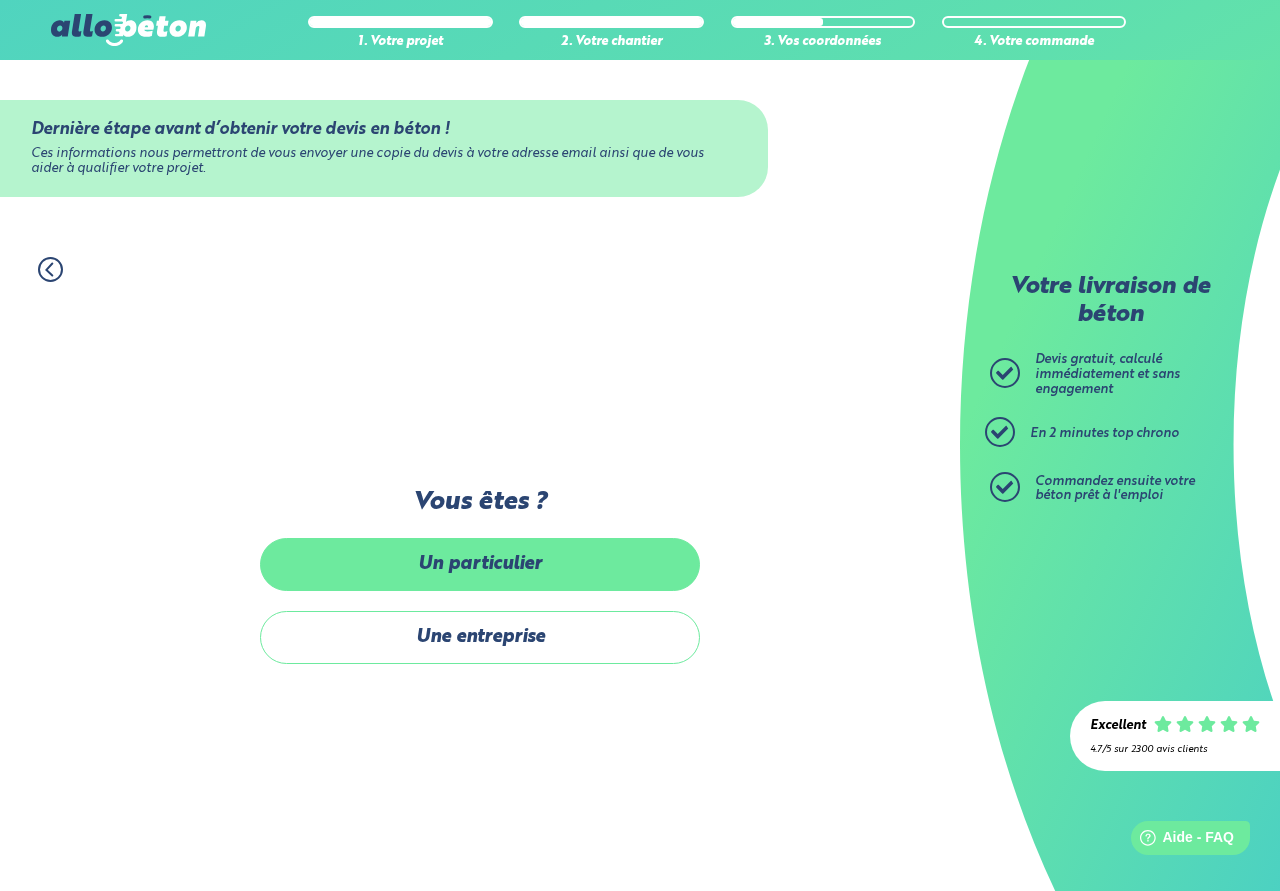 click on "Un particulier" at bounding box center (480, 564) 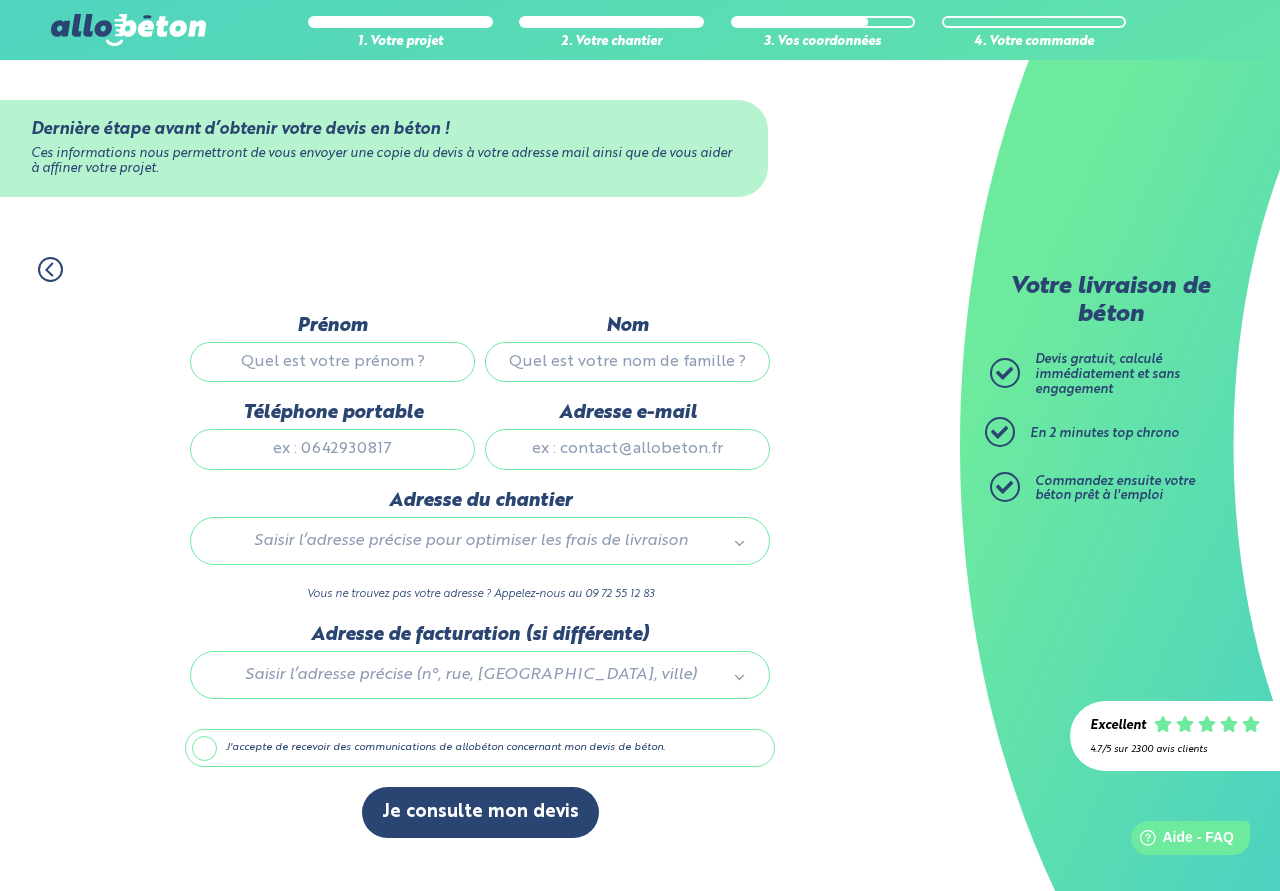 click on "Prénom" at bounding box center (332, 362) 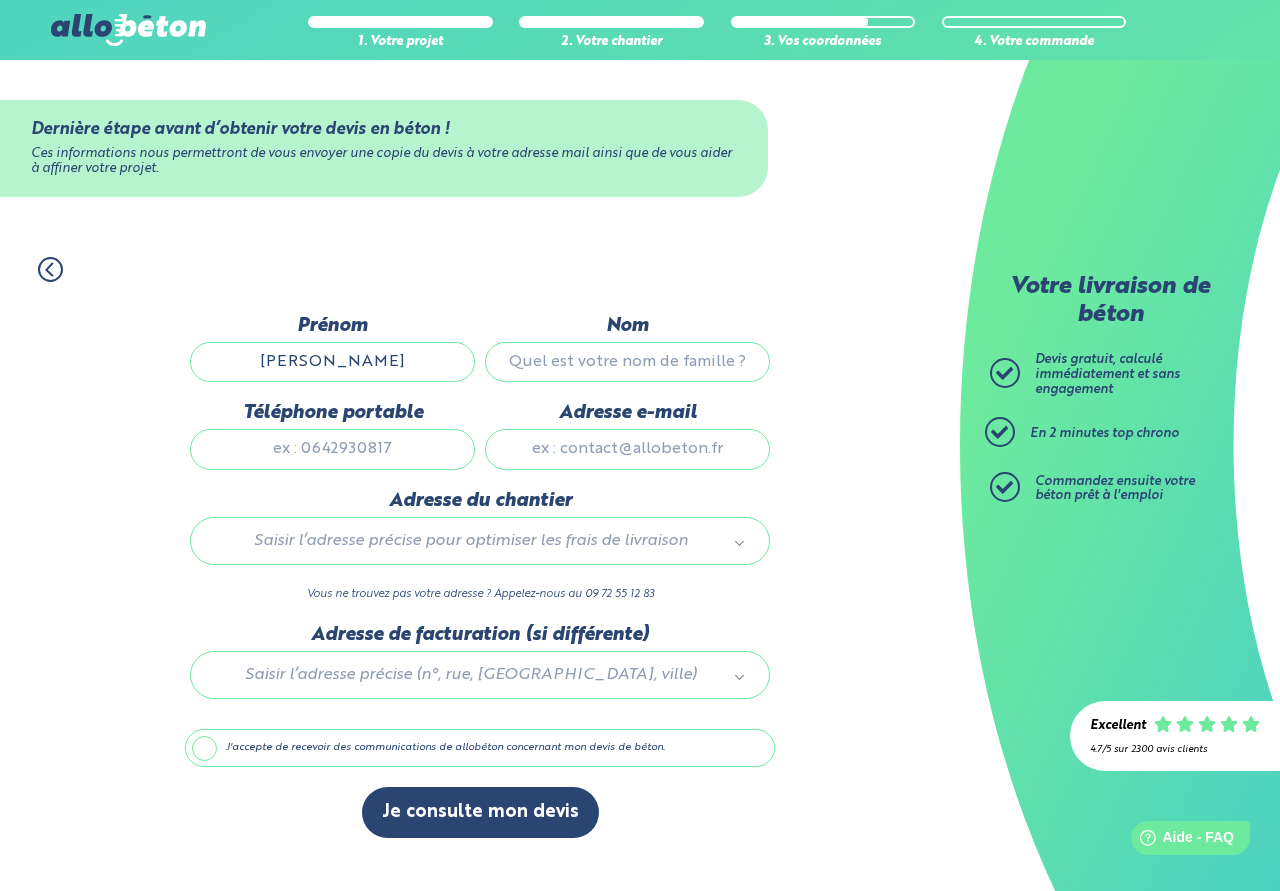 type on "[PERSON_NAME]" 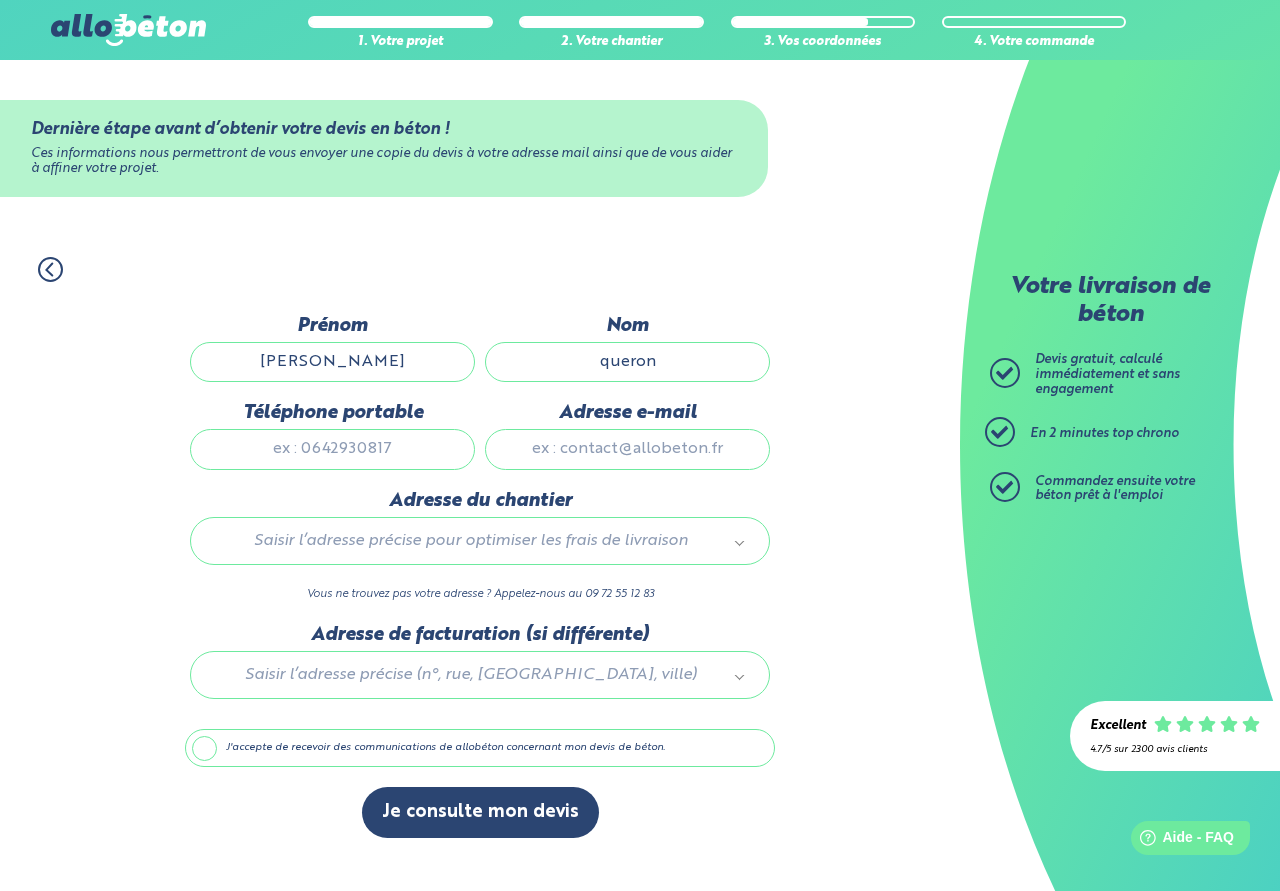type on "queron" 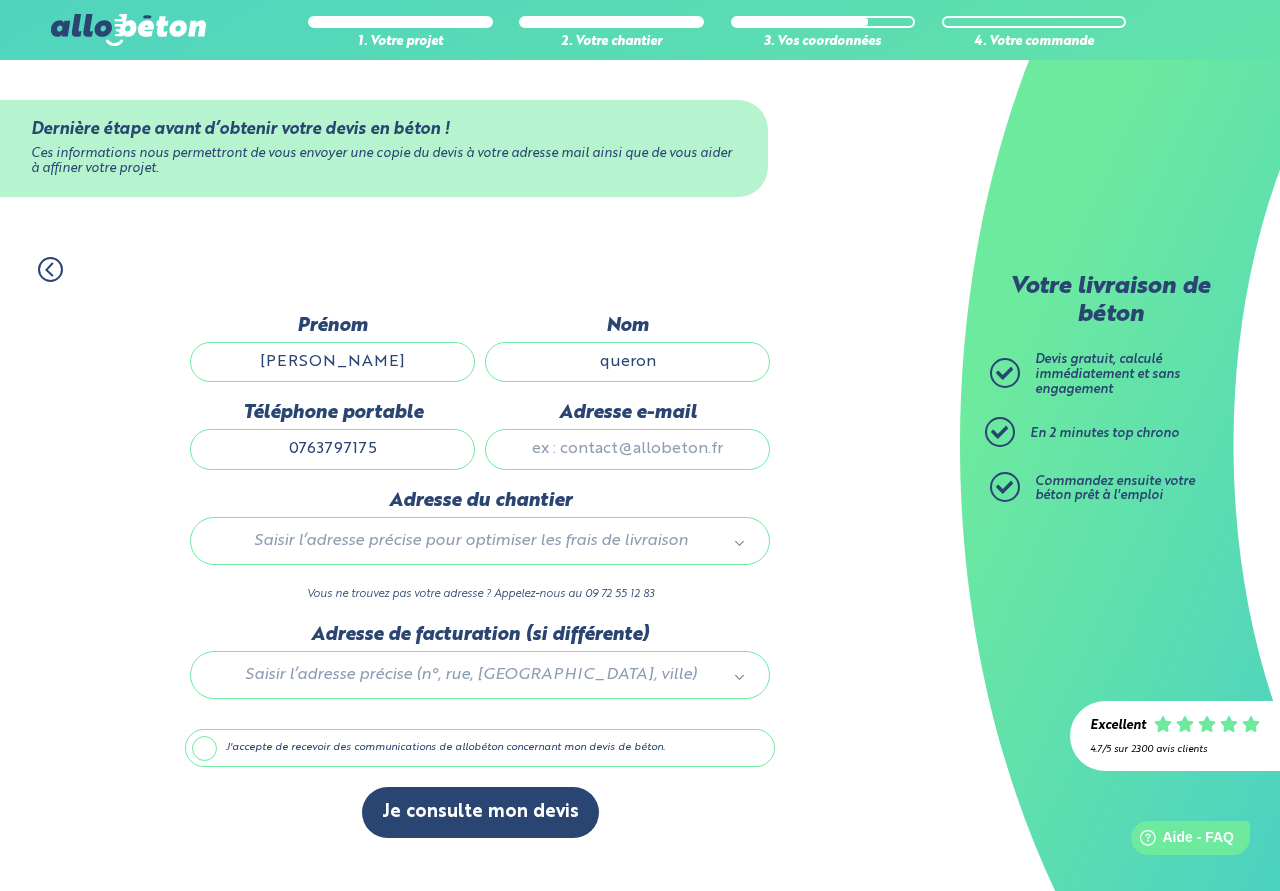 type on "0763797175" 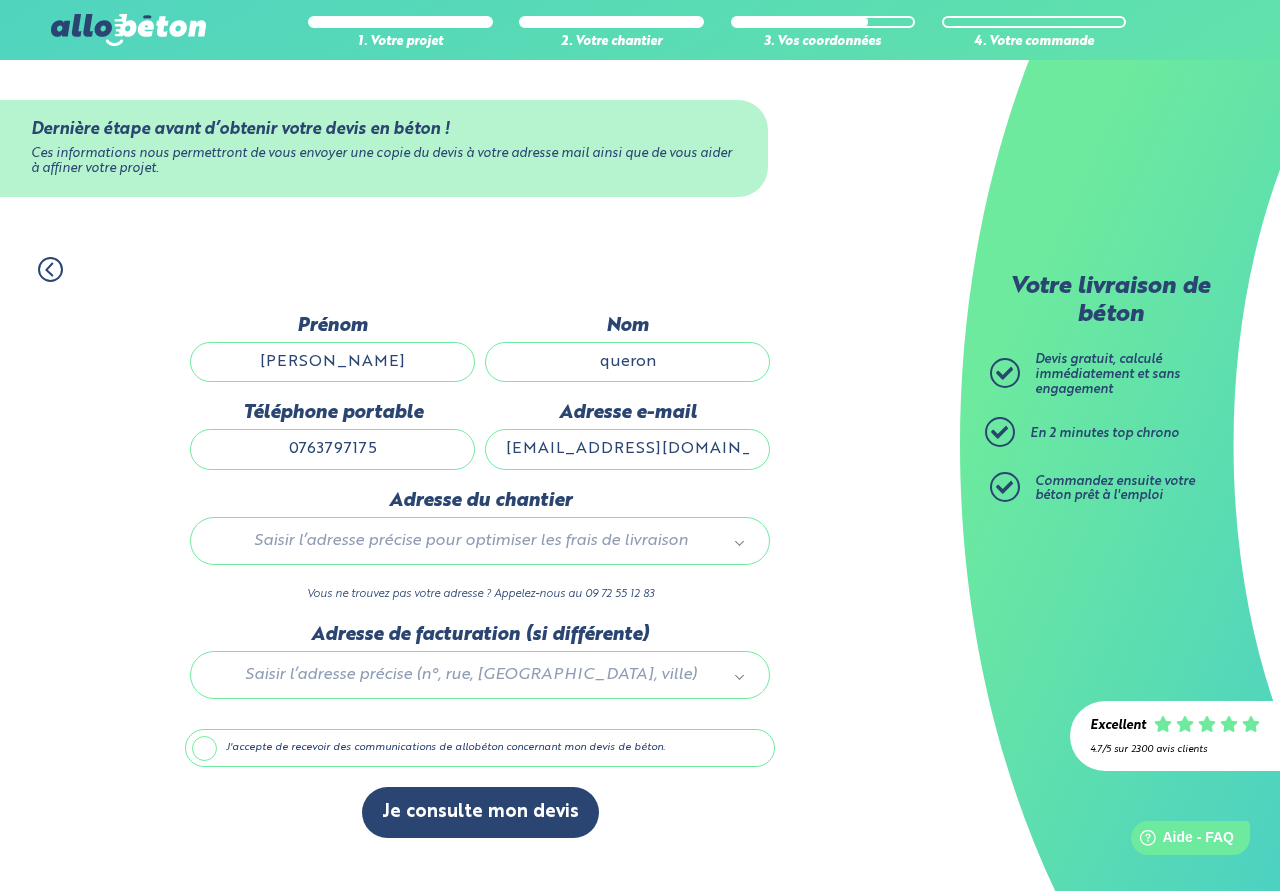 type on "[EMAIL_ADDRESS][DOMAIN_NAME]" 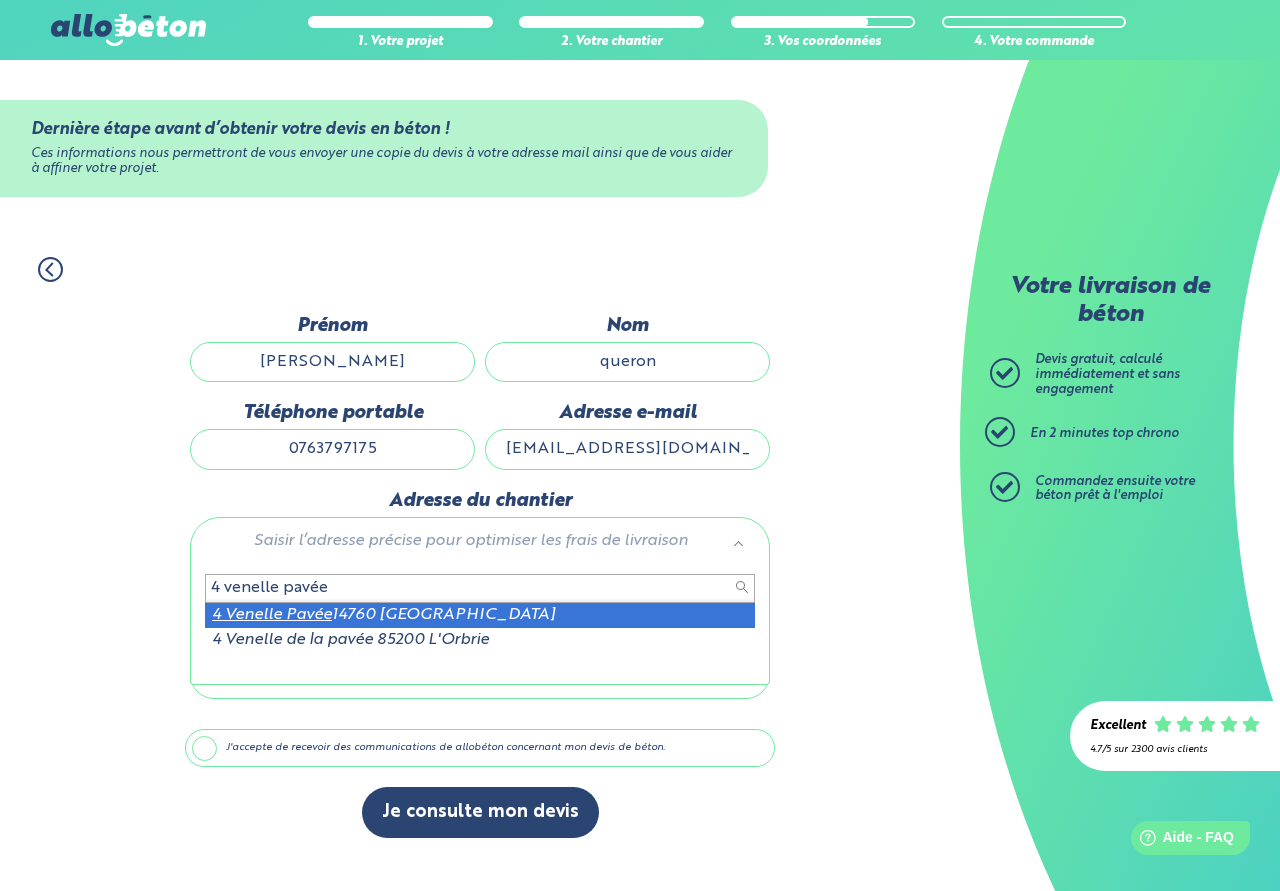 type on "4 venelle pavée" 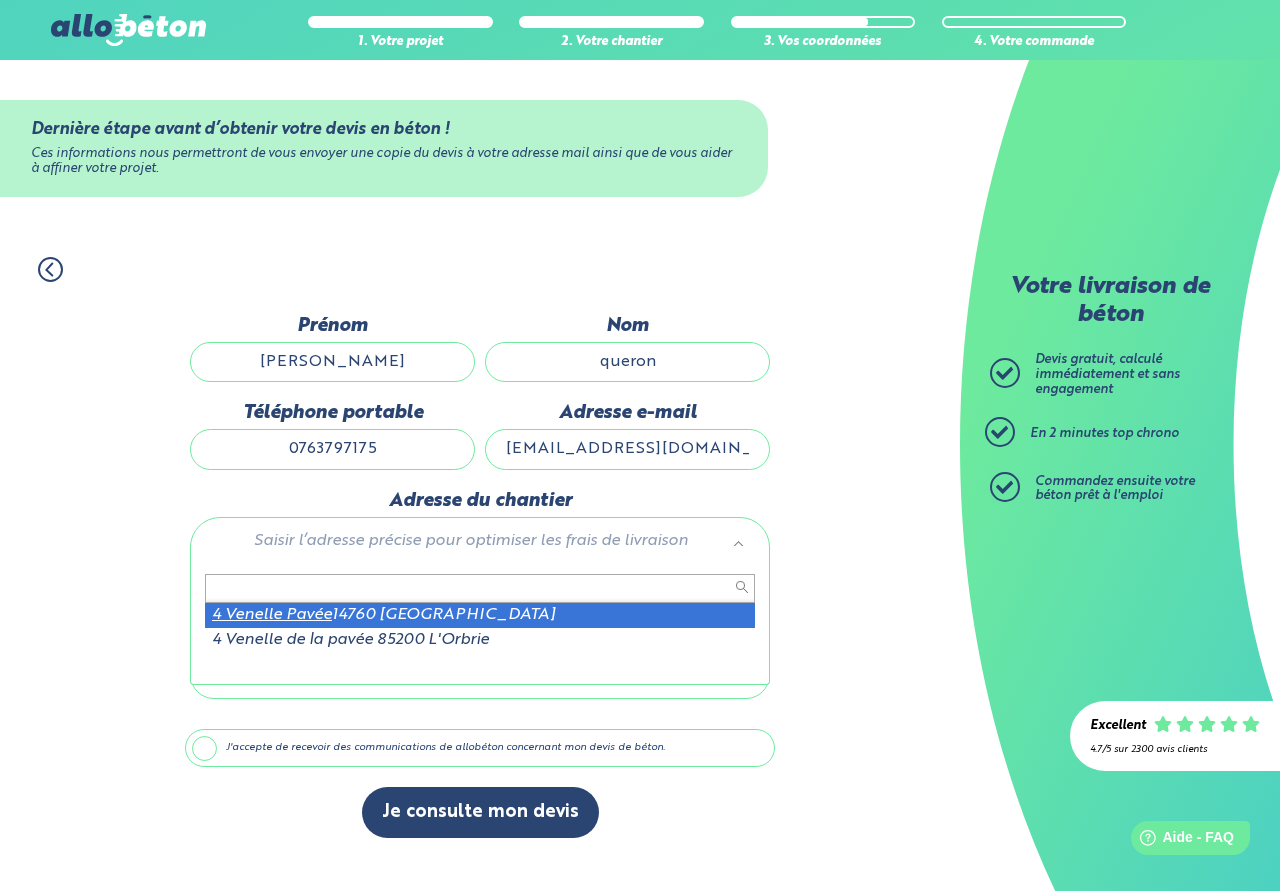 scroll, scrollTop: 6, scrollLeft: 0, axis: vertical 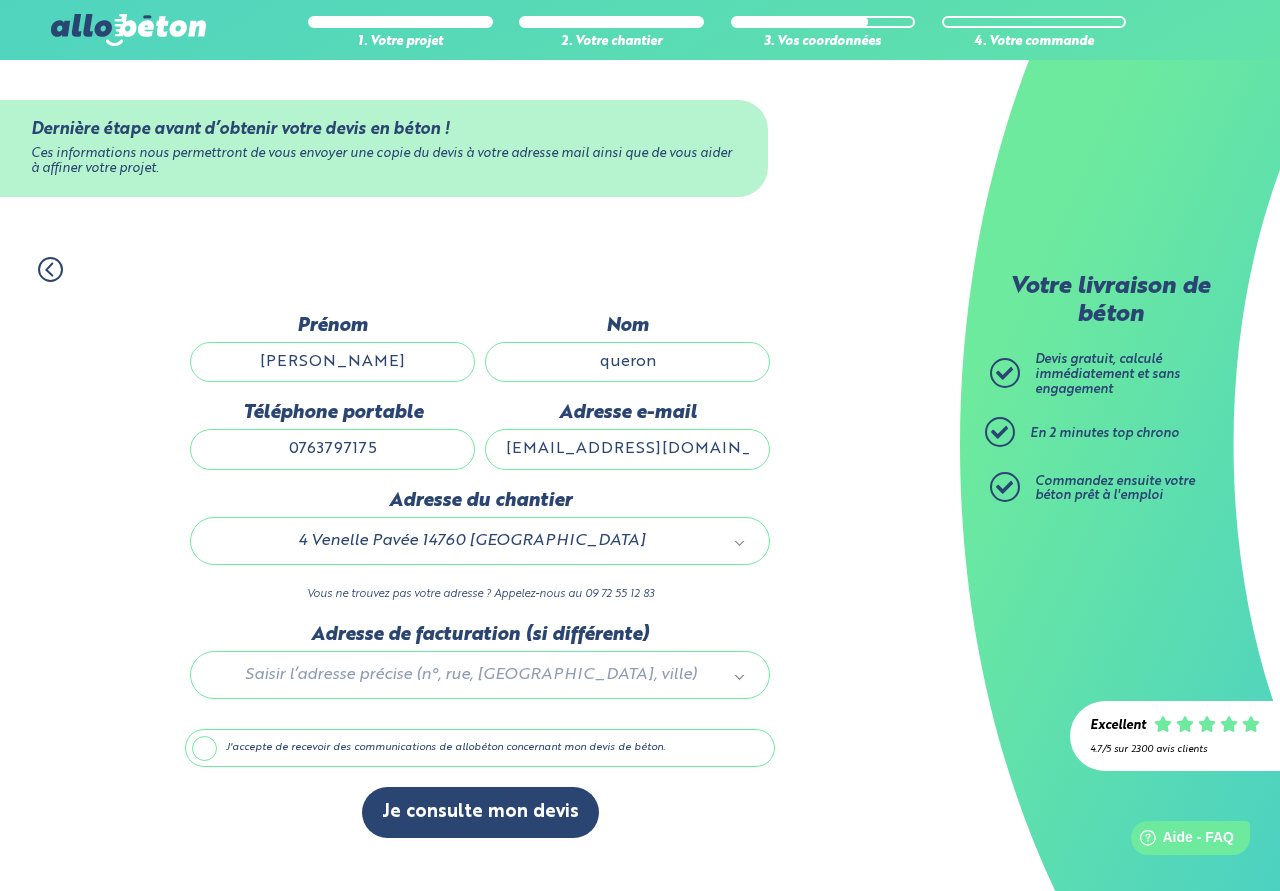 click on "J'accepte de recevoir des communications de allobéton concernant mon devis de béton." at bounding box center [480, 748] 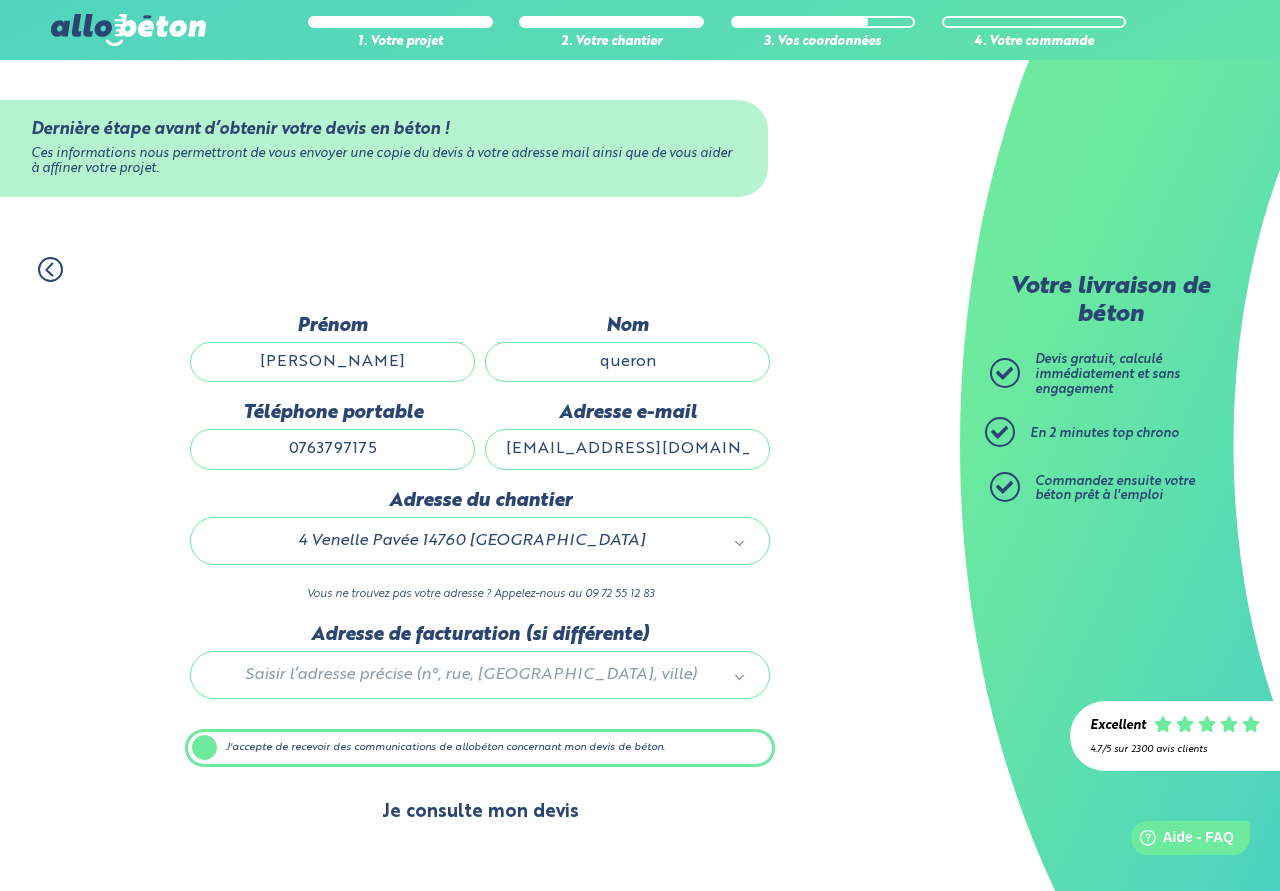 click on "Je consulte mon devis" at bounding box center (480, 812) 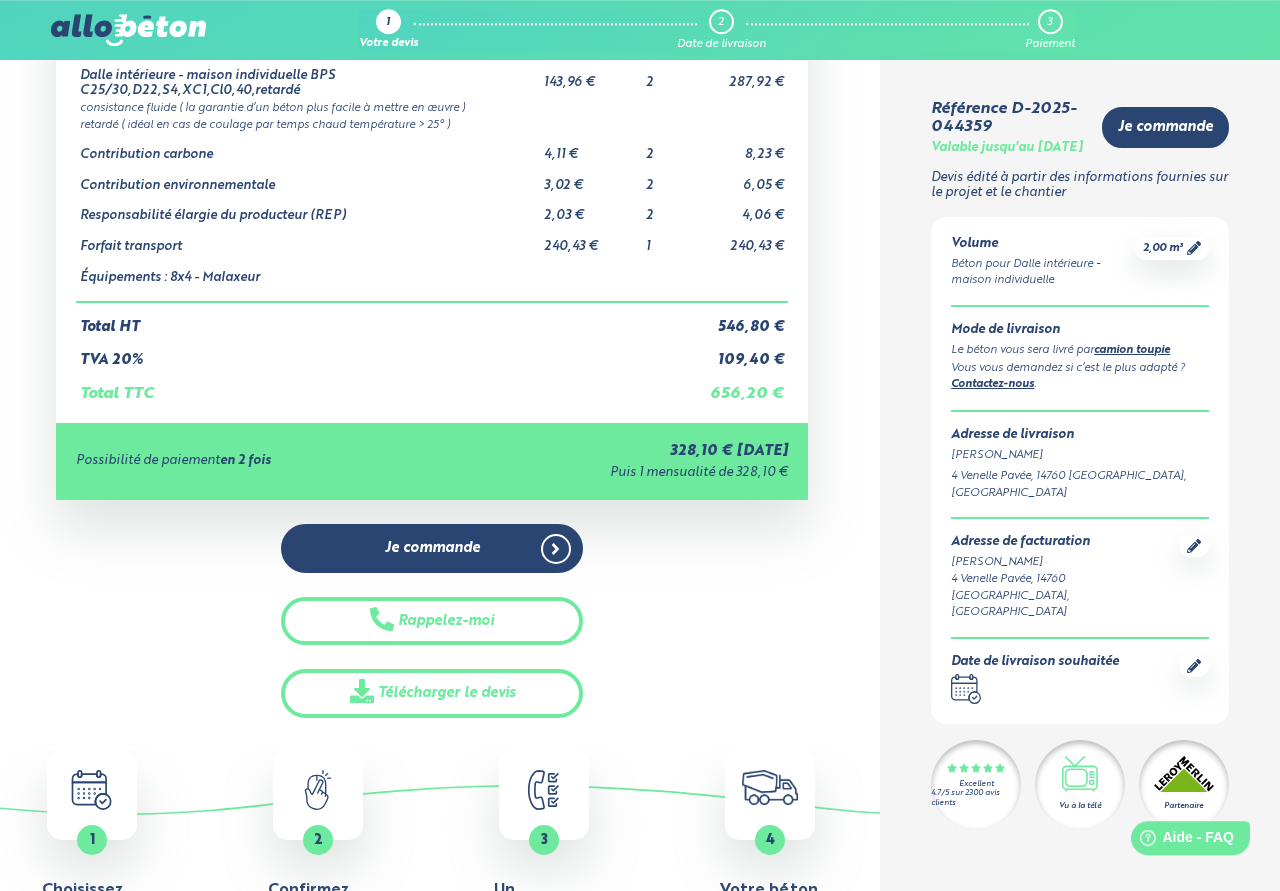 scroll, scrollTop: 204, scrollLeft: 0, axis: vertical 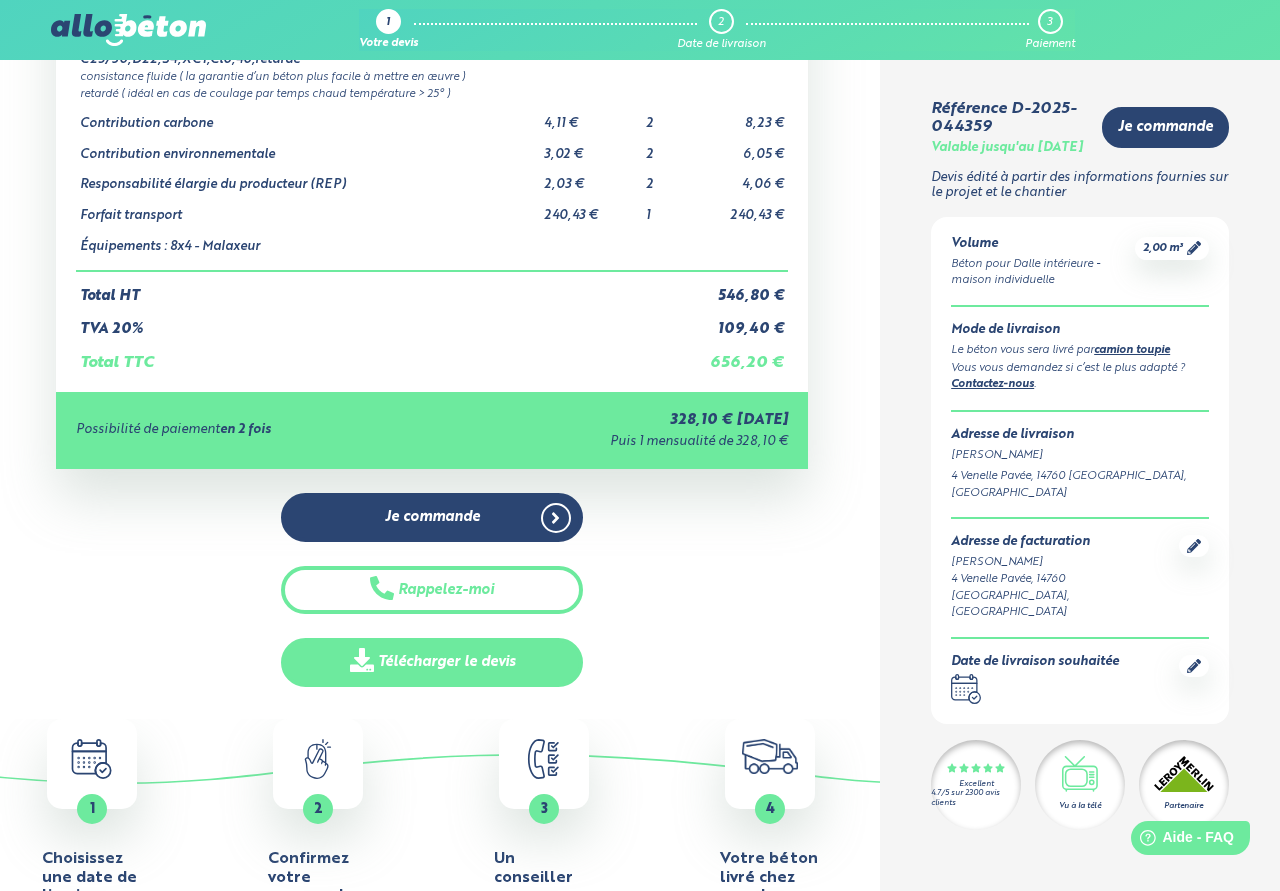 click on "Télécharger le devis" at bounding box center [431, 662] 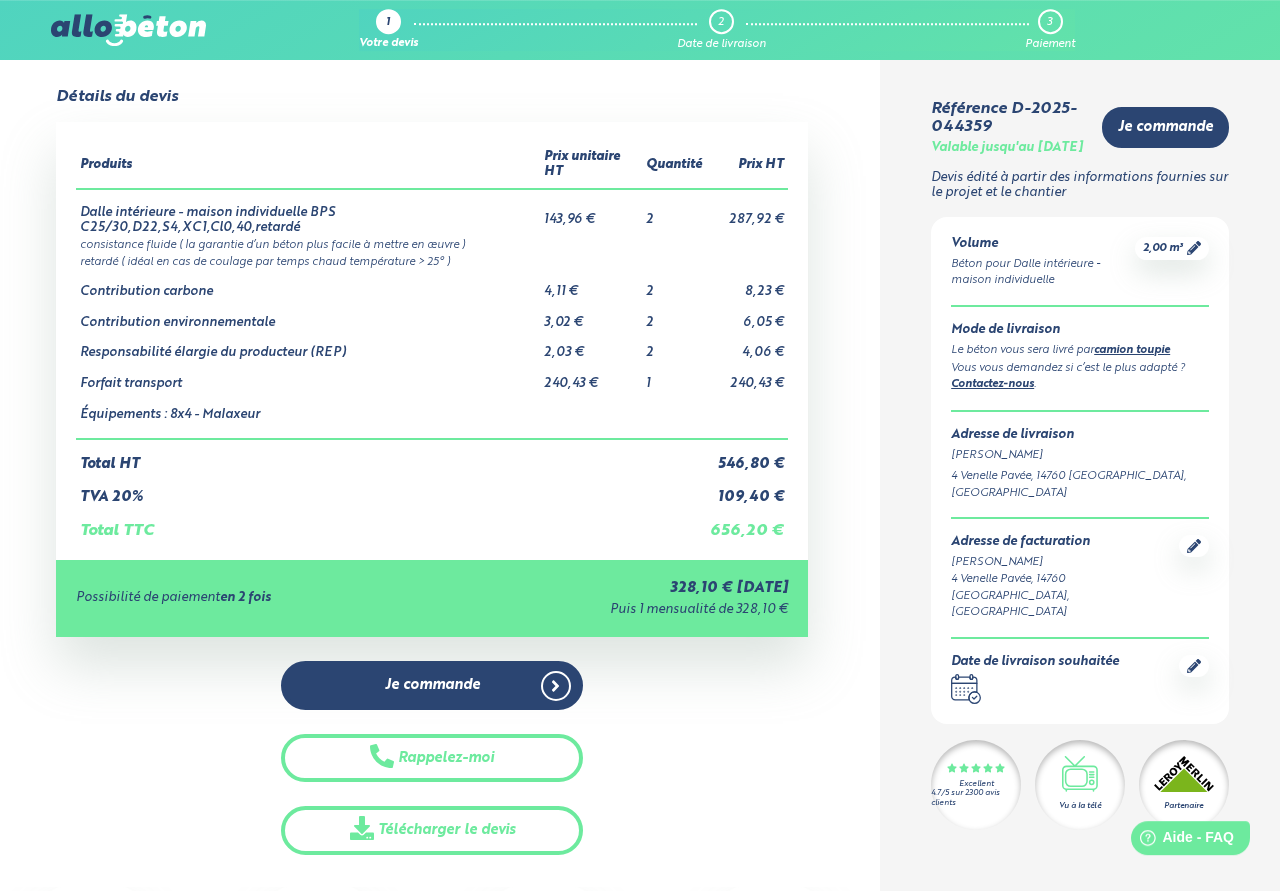 scroll, scrollTop: 0, scrollLeft: 0, axis: both 